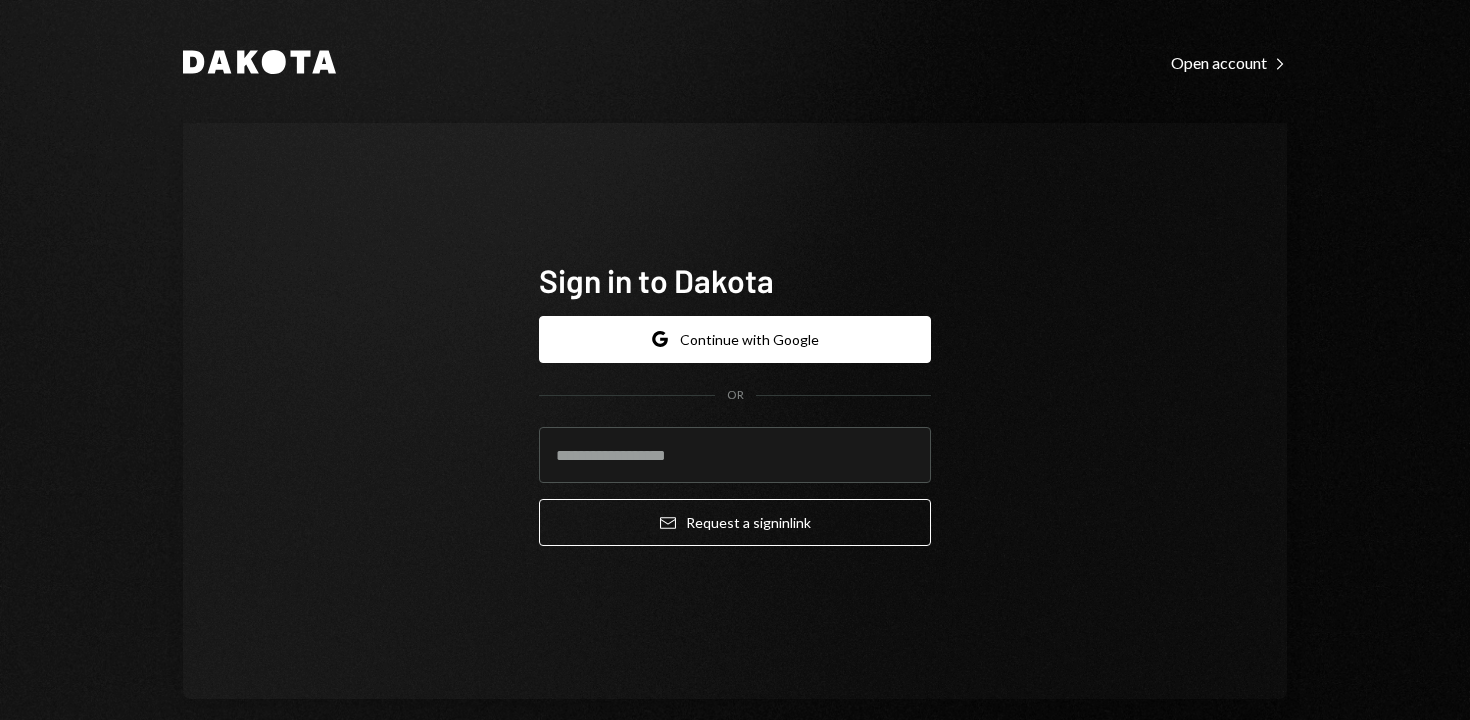scroll, scrollTop: 0, scrollLeft: 0, axis: both 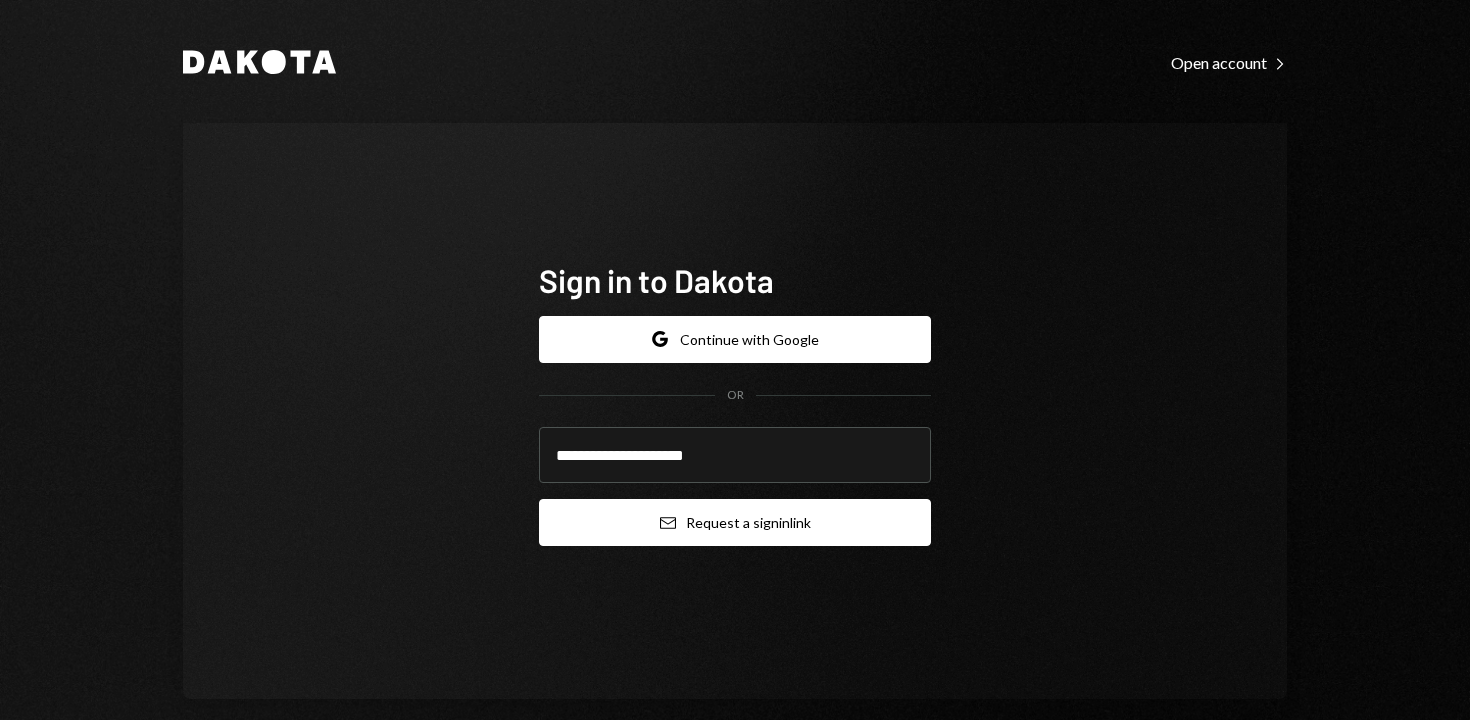 click on "Email Request a sign  in  link" at bounding box center (735, 522) 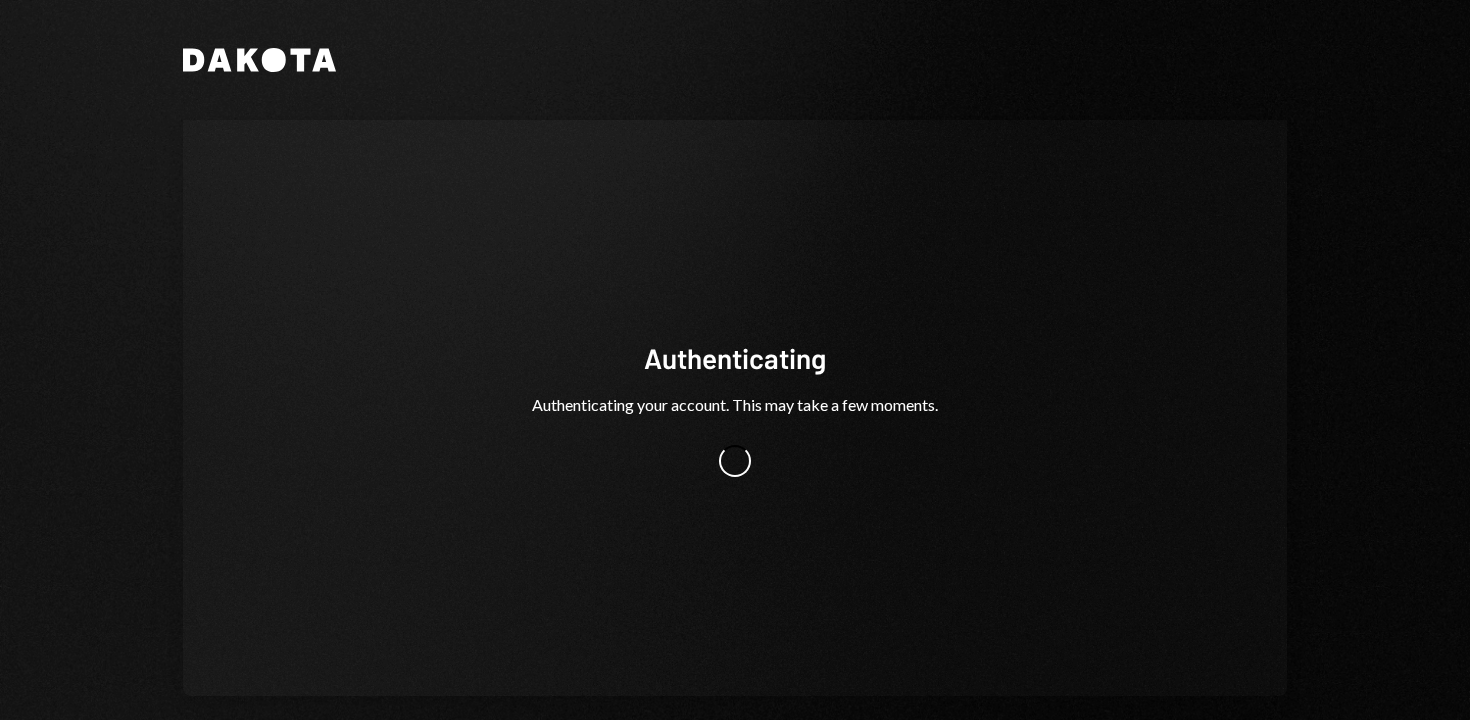scroll, scrollTop: 0, scrollLeft: 0, axis: both 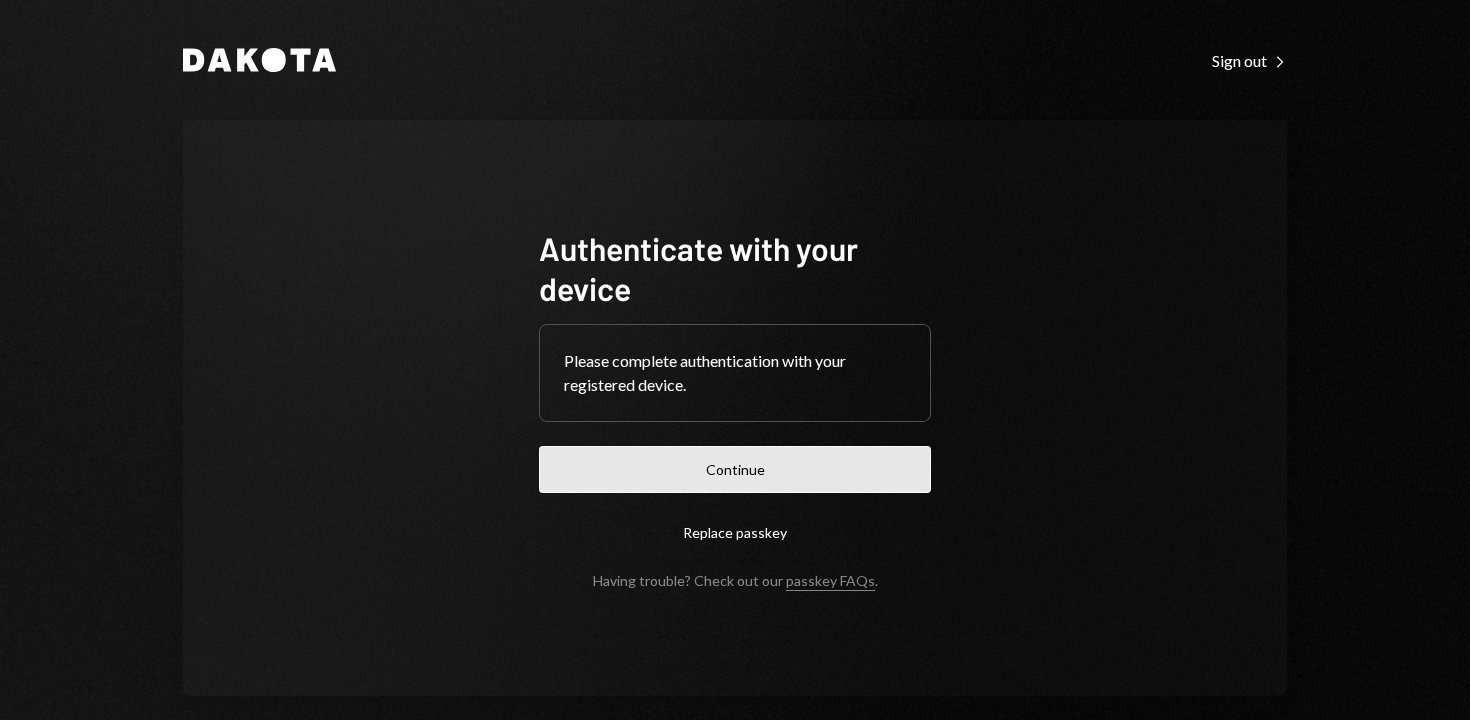 click on "Continue" at bounding box center [735, 469] 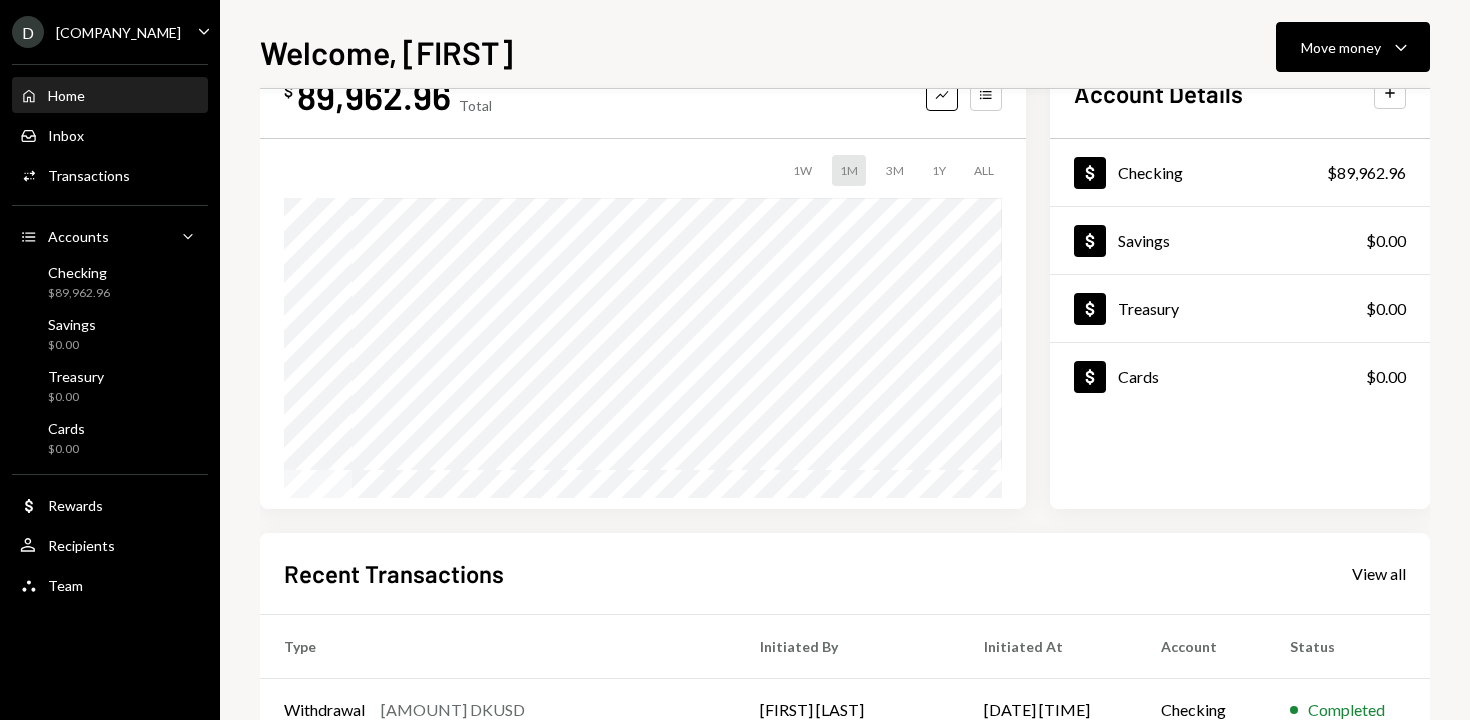 scroll, scrollTop: 390, scrollLeft: 0, axis: vertical 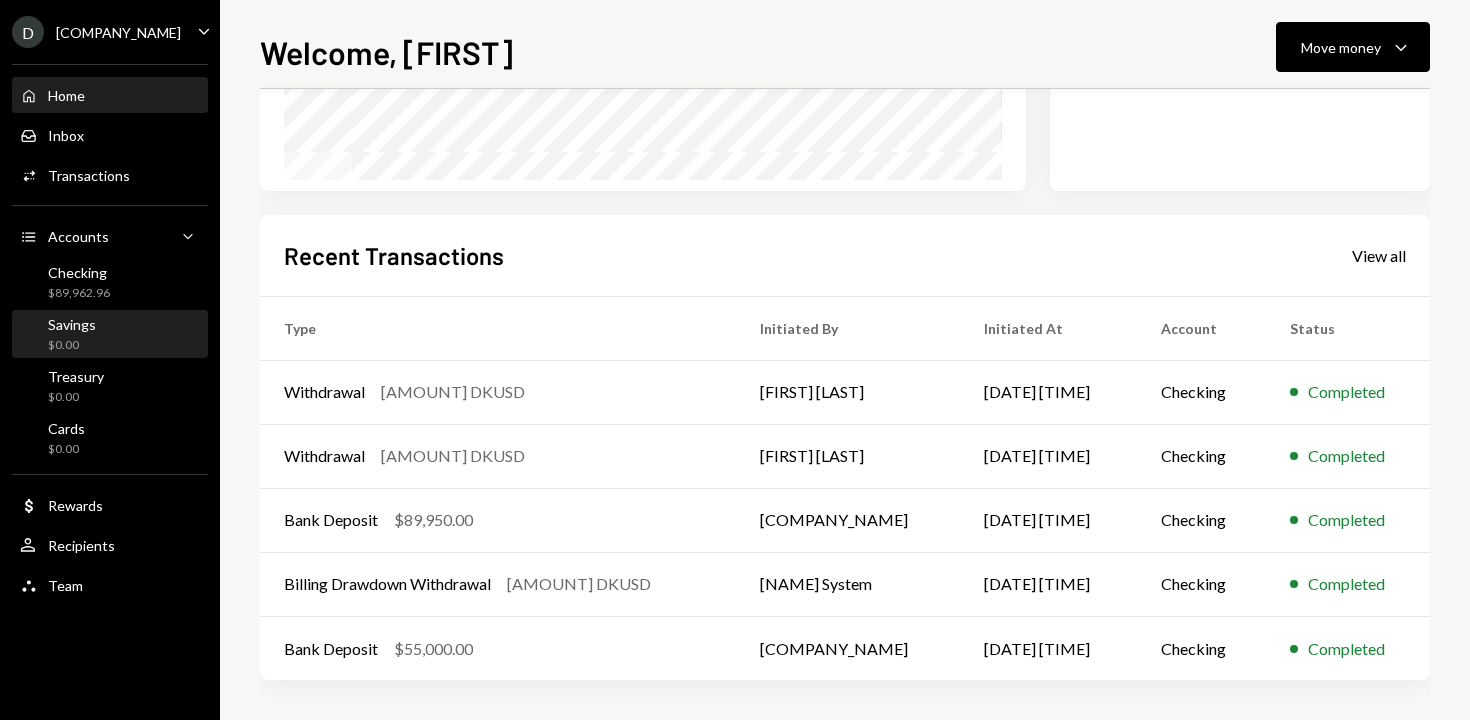 click on "Savings $[AMOUNT]" at bounding box center (110, 335) 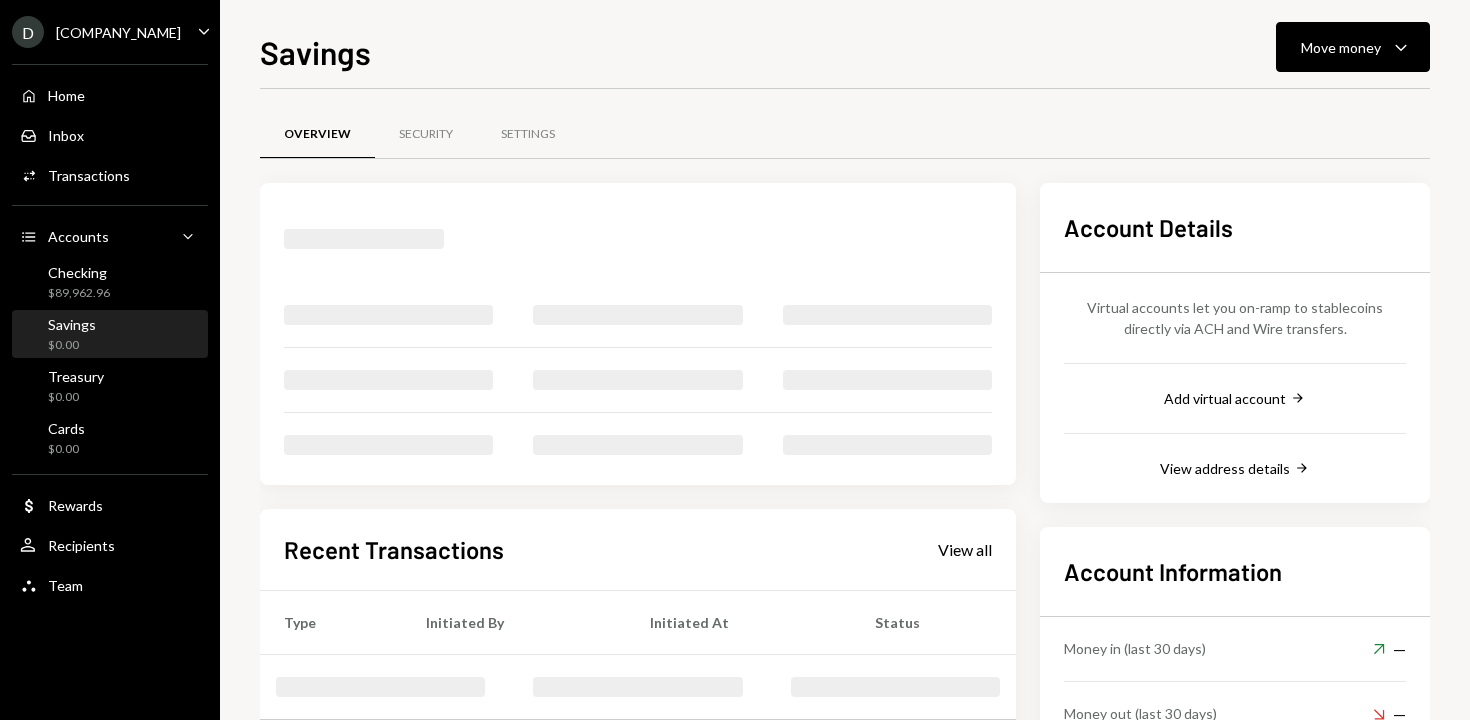 click on "Checking $[AMOUNT]" at bounding box center (110, 283) 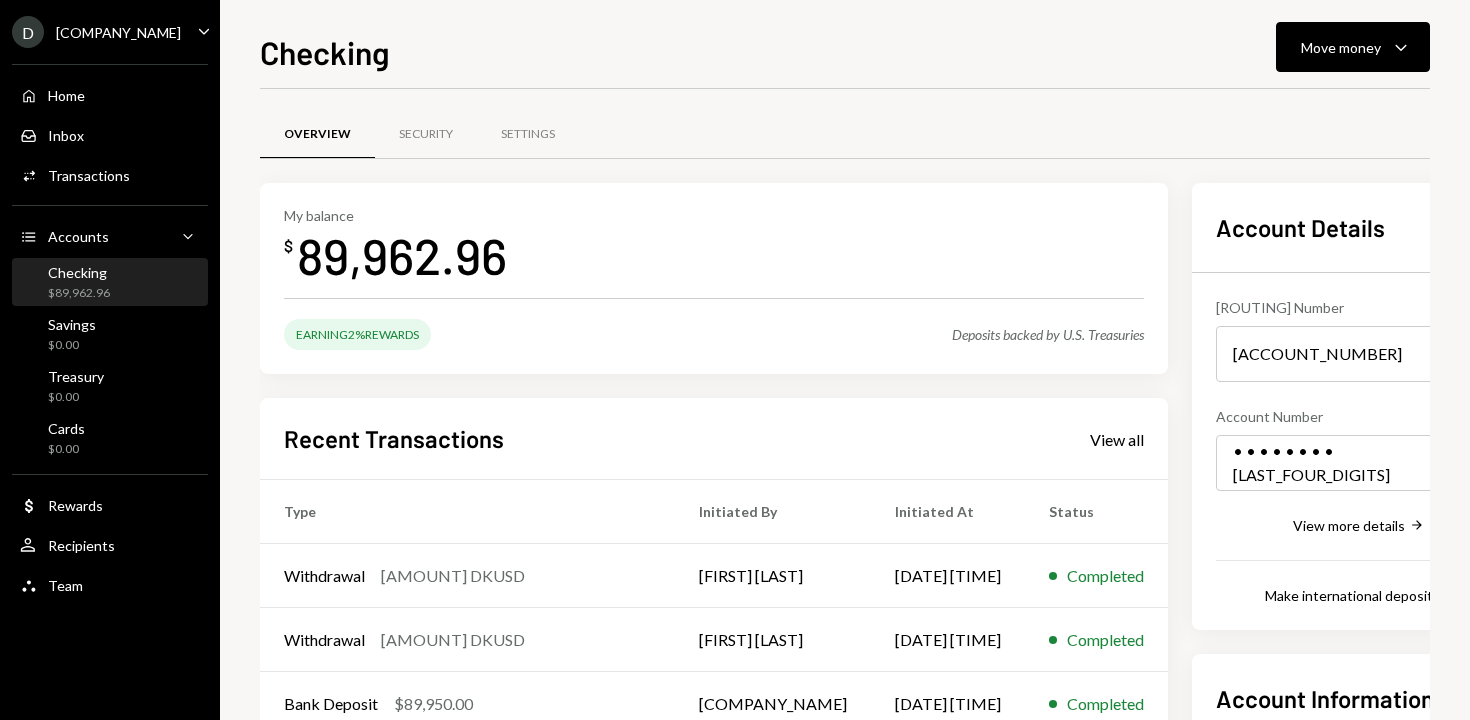 click on "My balance $ [AMOUNT]" at bounding box center [714, 247] 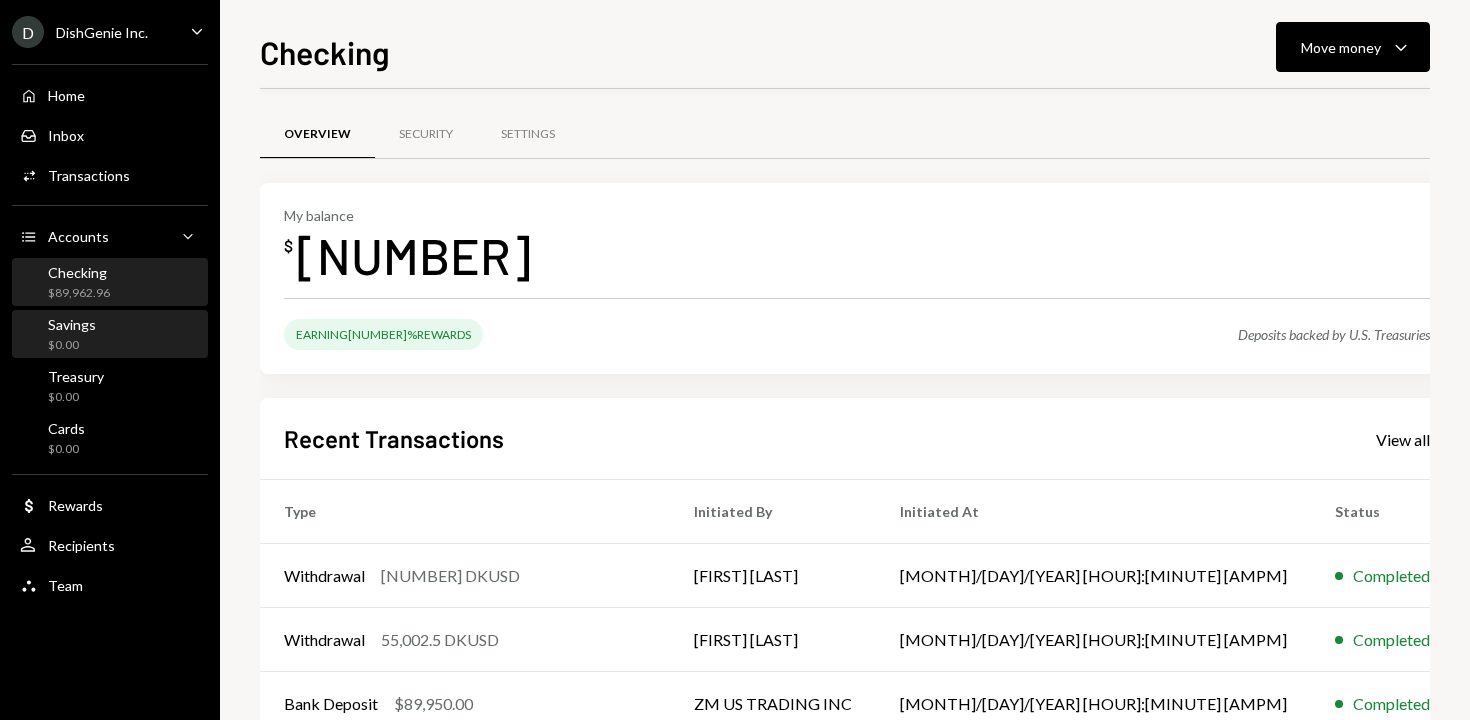 scroll, scrollTop: 0, scrollLeft: 0, axis: both 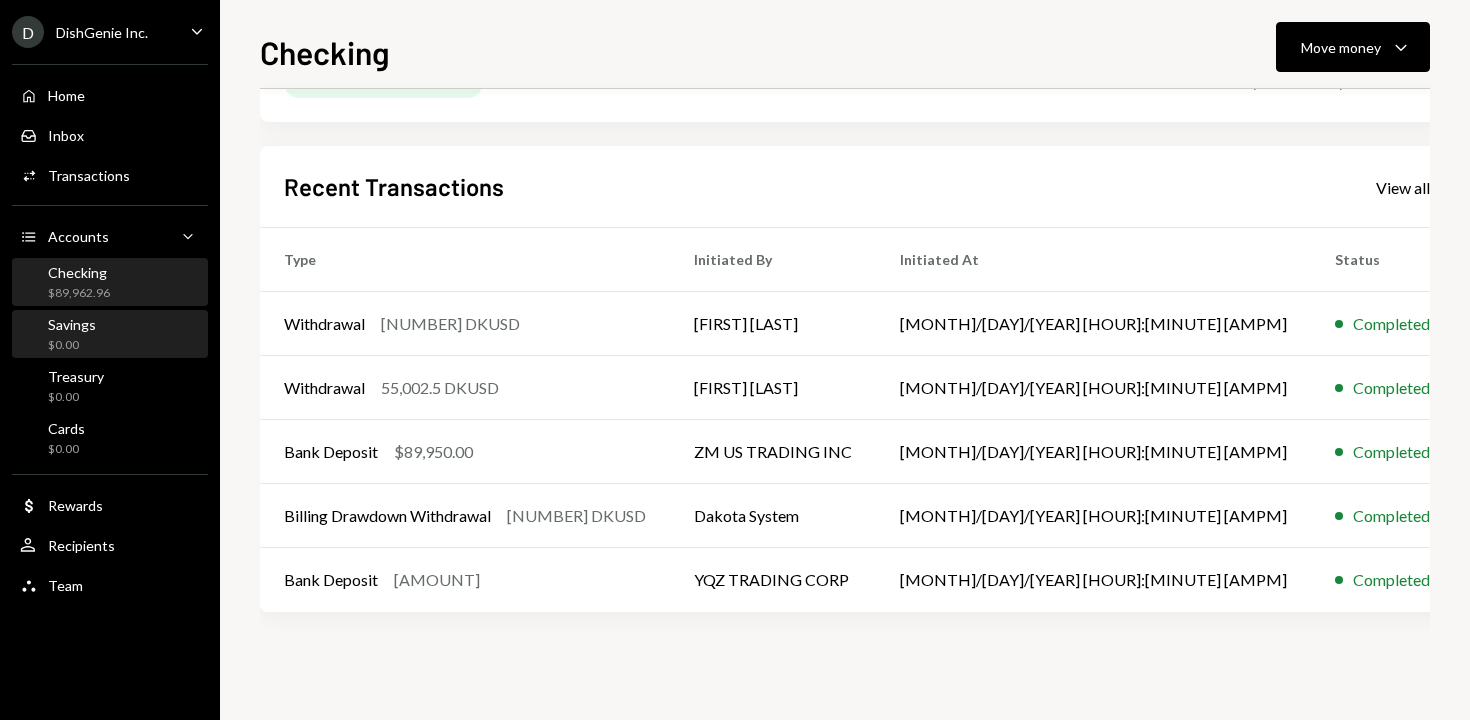 click on "Savings $[AMOUNT]" at bounding box center [110, 335] 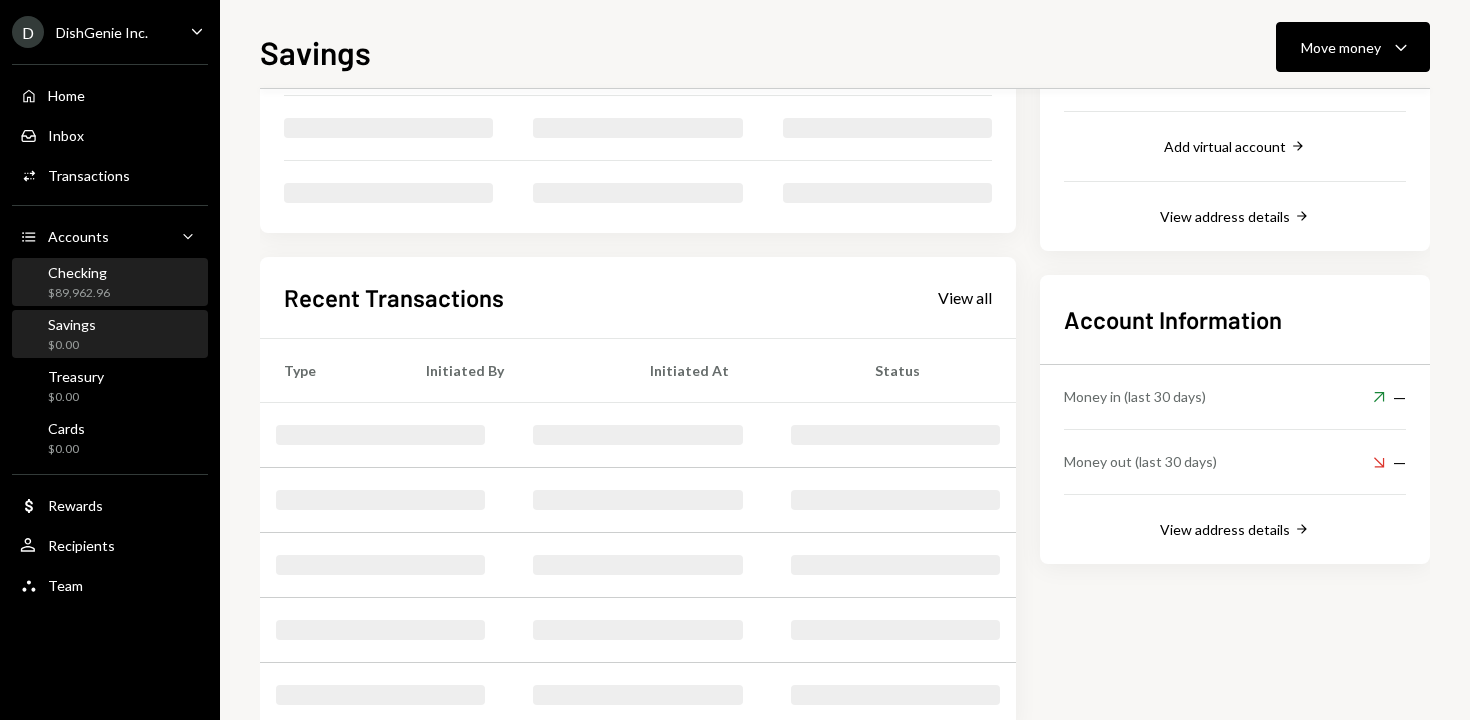 click on "Checking $[AMOUNT]" at bounding box center [110, 283] 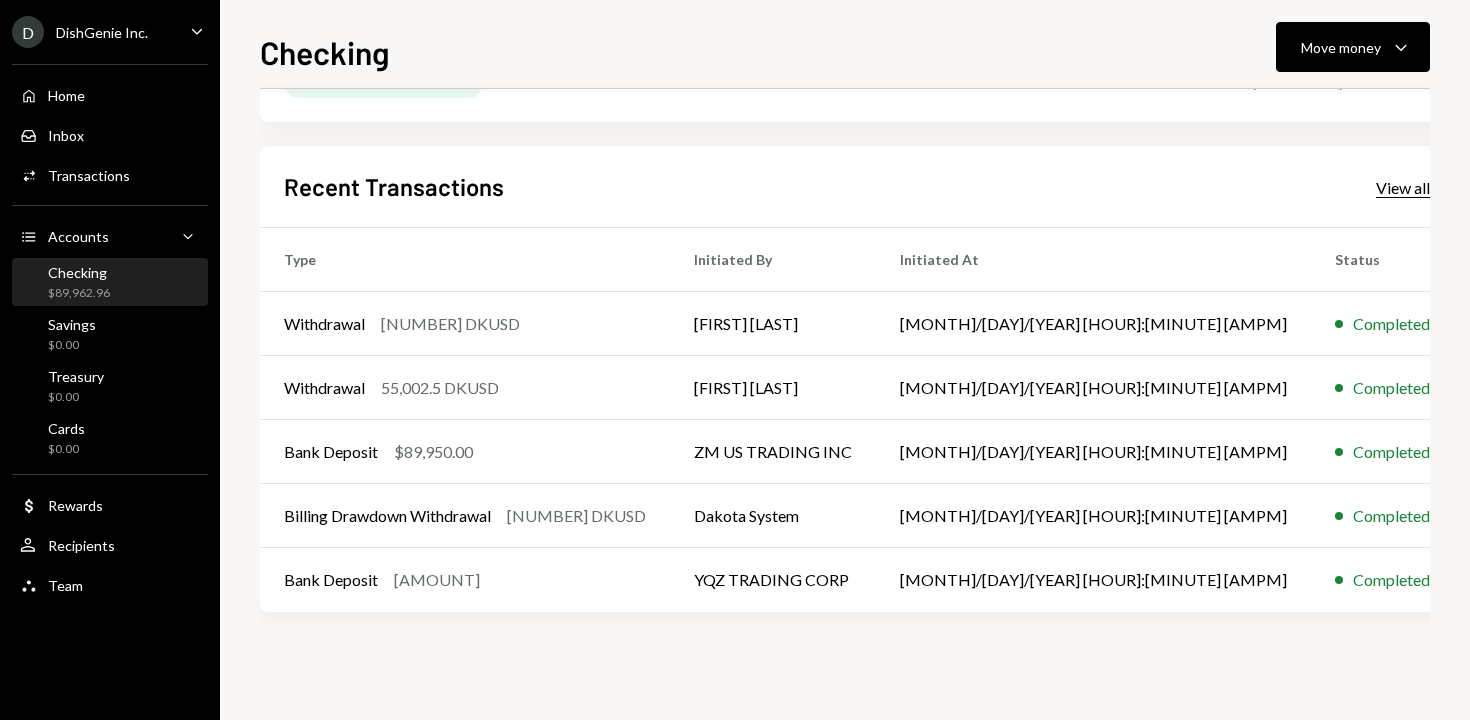 click on "View all" at bounding box center (1122, 188) 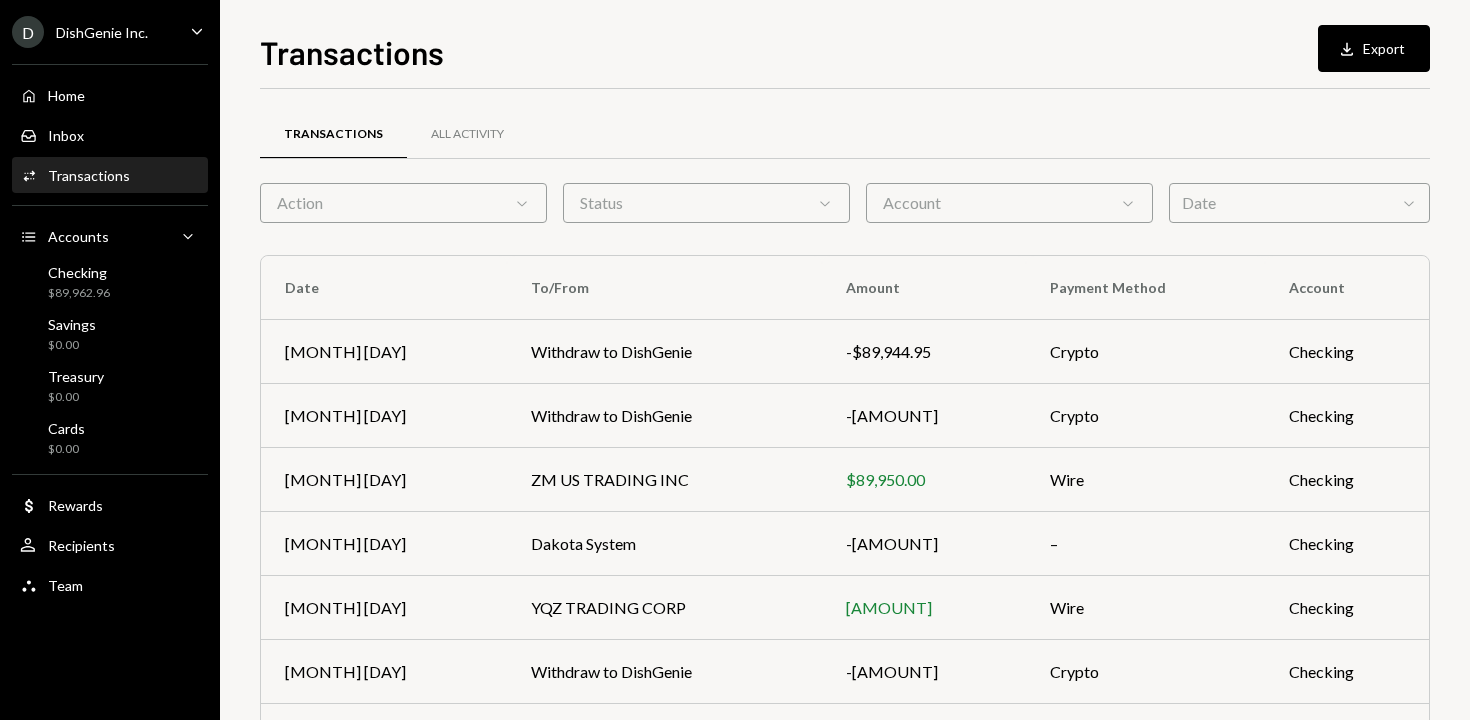 click on "Action Chevron Down" at bounding box center [403, 203] 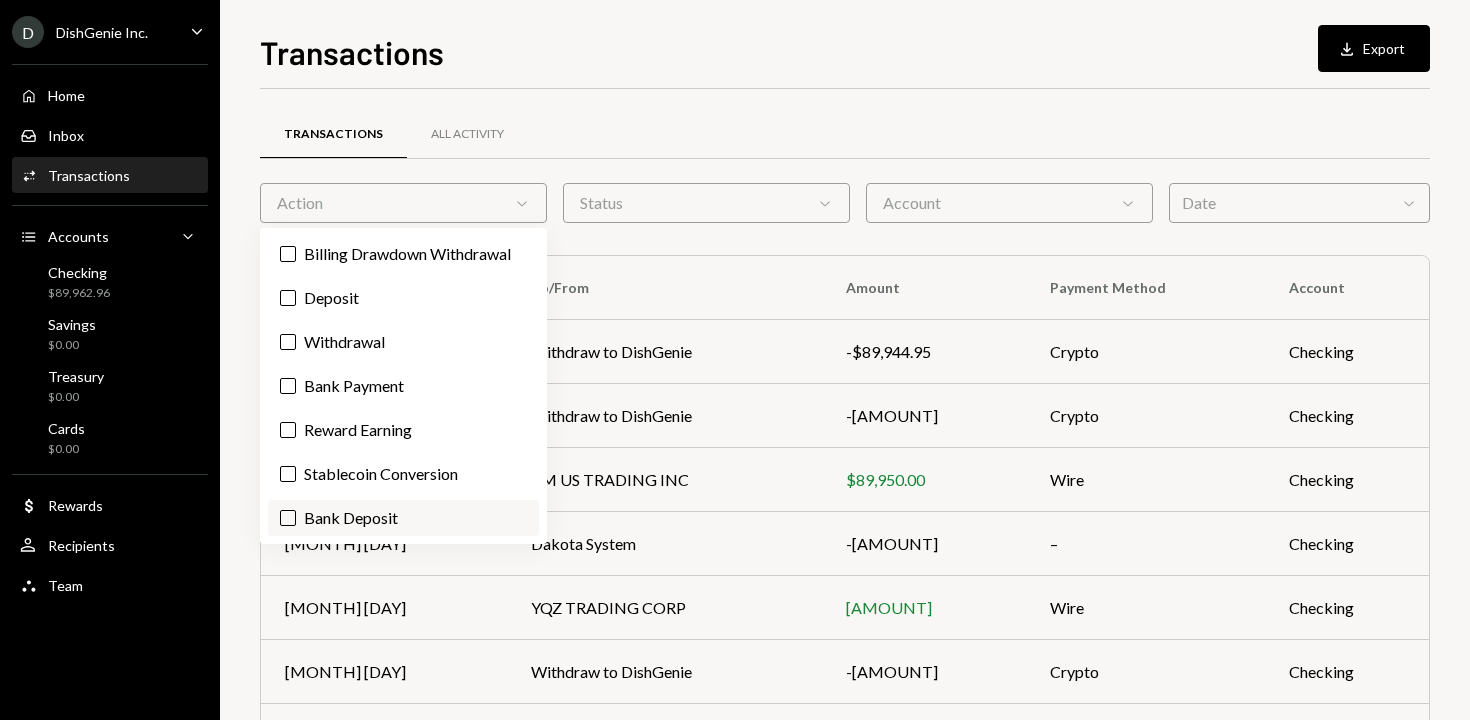 click on "Bank Deposit" at bounding box center (403, 518) 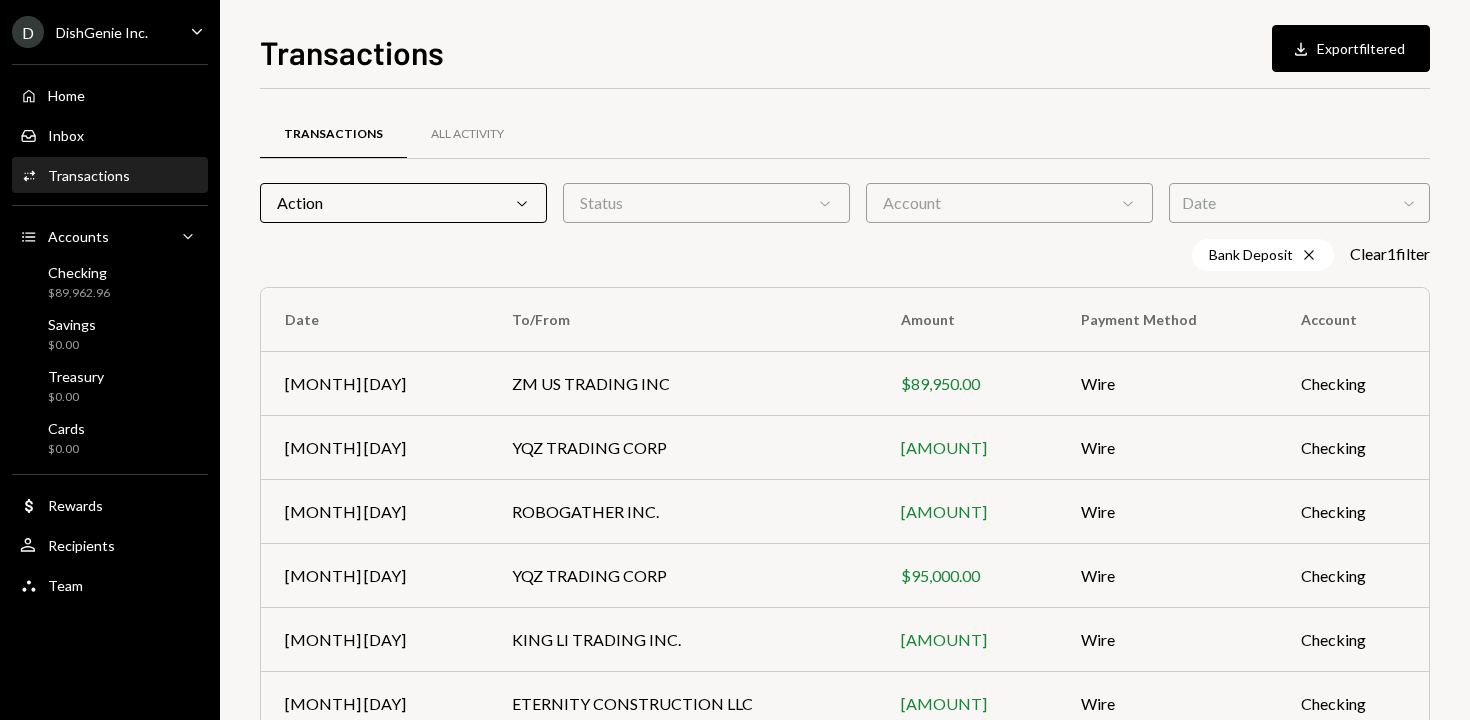 click on "Bank Deposit Cross Clear  1  filter" at bounding box center [845, 255] 